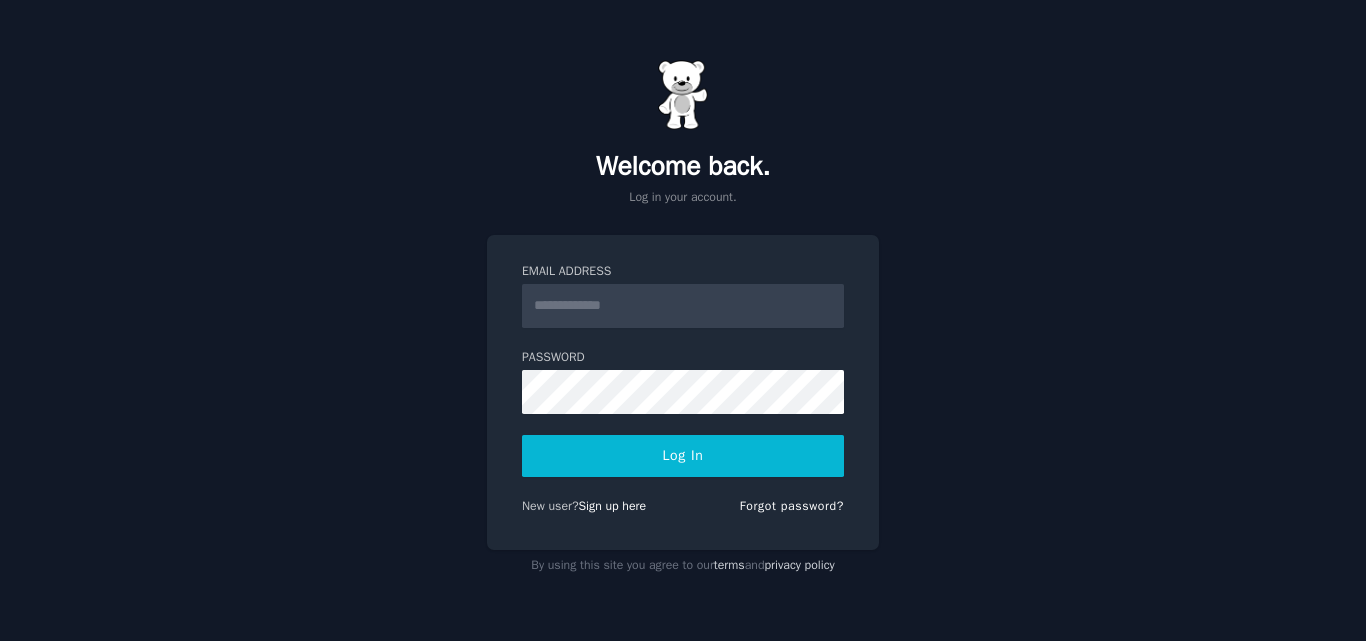 scroll, scrollTop: 0, scrollLeft: 0, axis: both 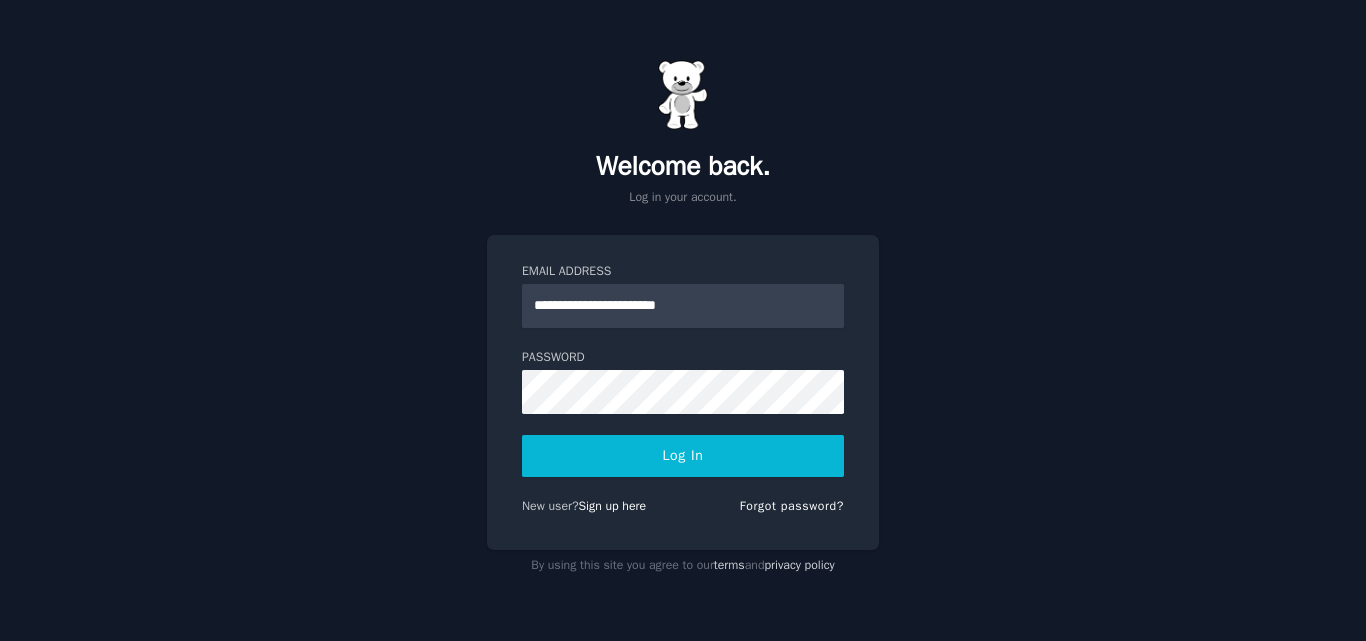 type on "**********" 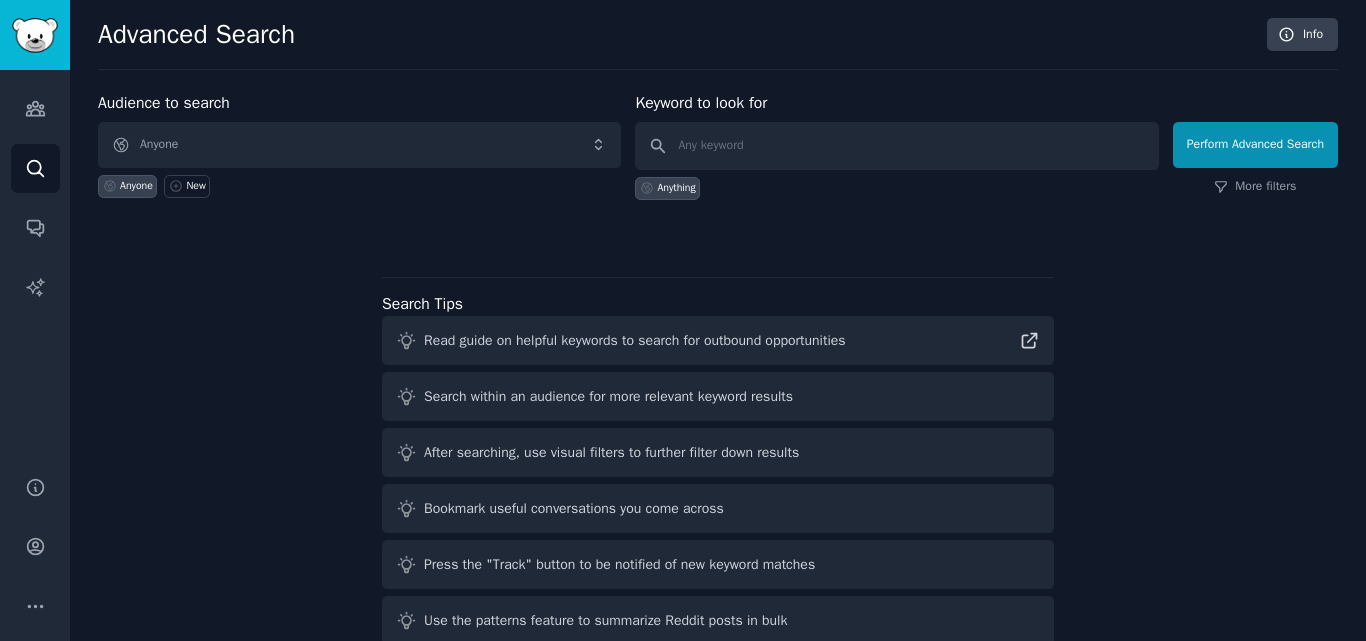 scroll, scrollTop: 0, scrollLeft: 0, axis: both 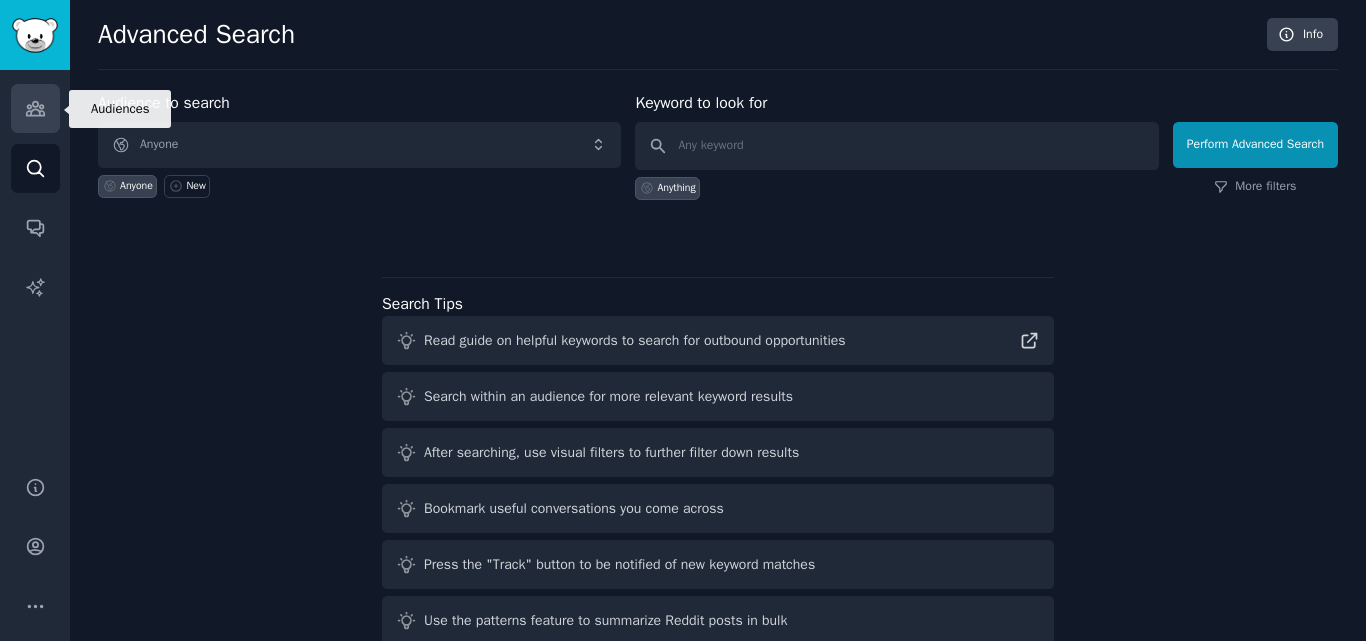 click on "Audiences" at bounding box center [35, 108] 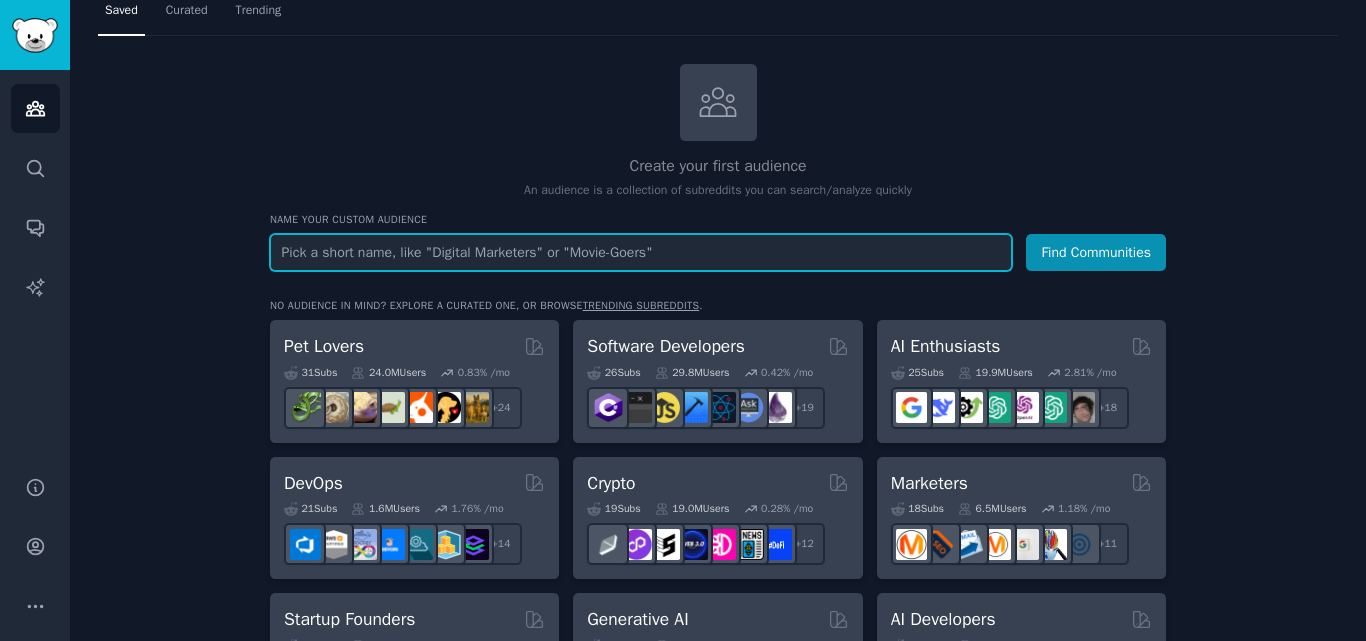 scroll, scrollTop: 40, scrollLeft: 0, axis: vertical 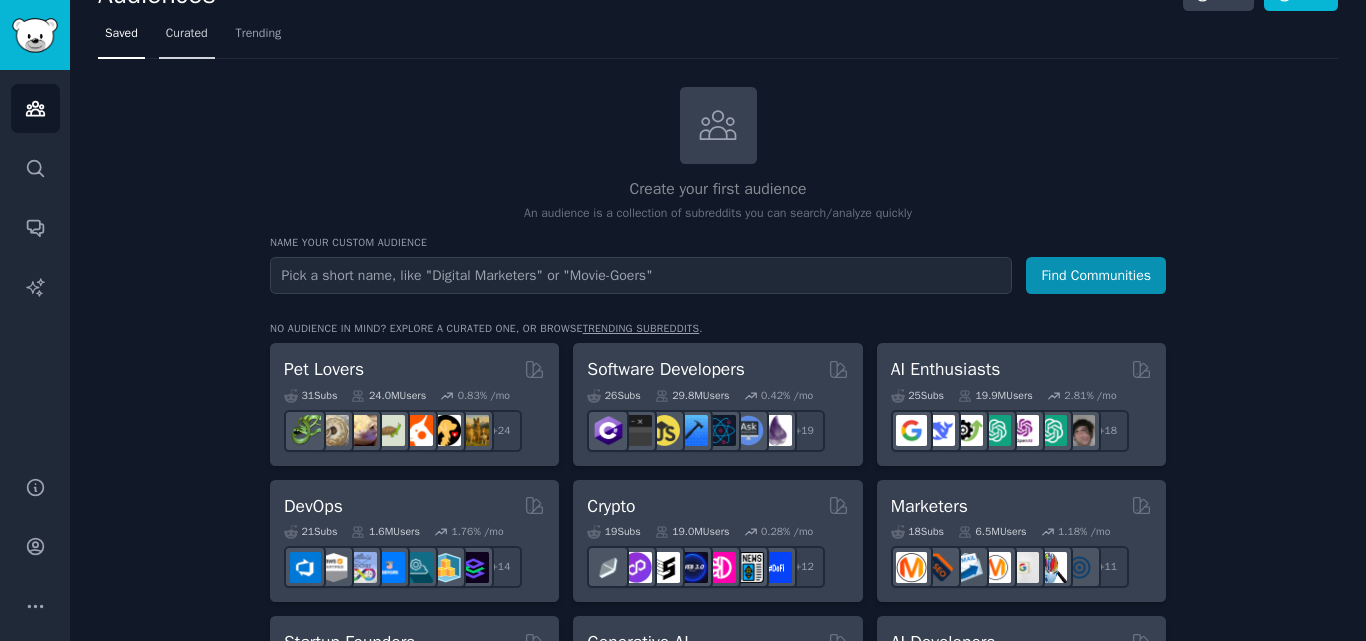 click on "Curated" at bounding box center (187, 34) 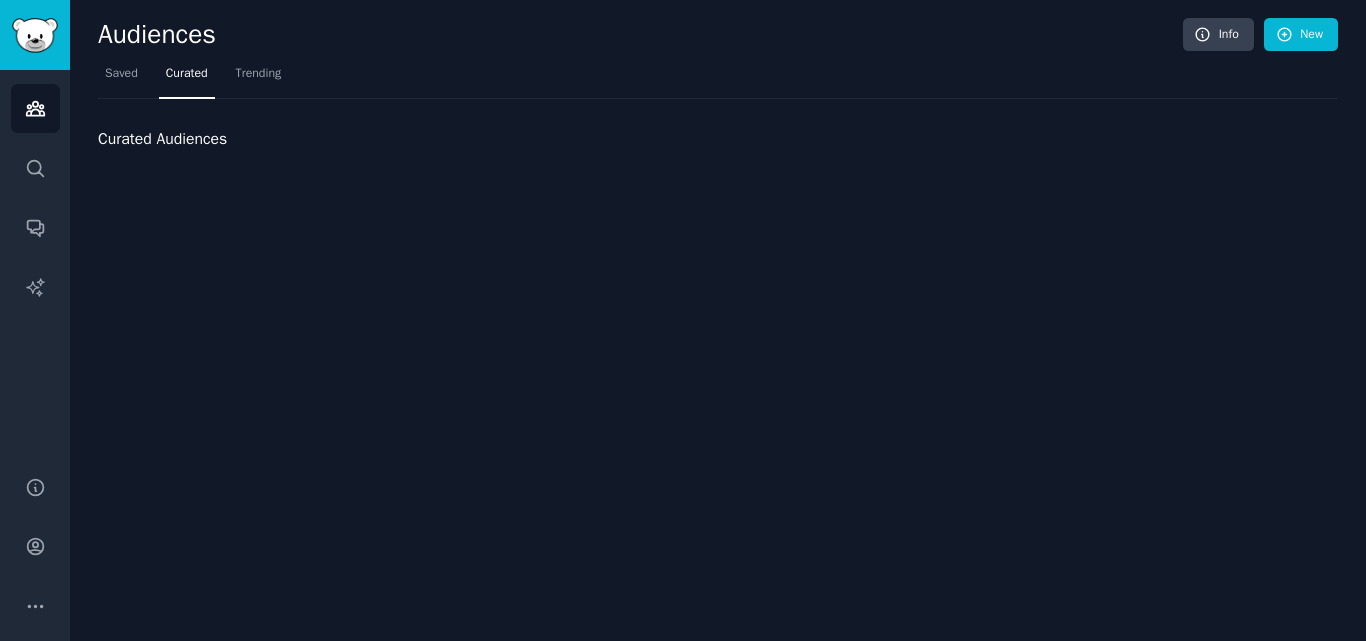scroll, scrollTop: 0, scrollLeft: 0, axis: both 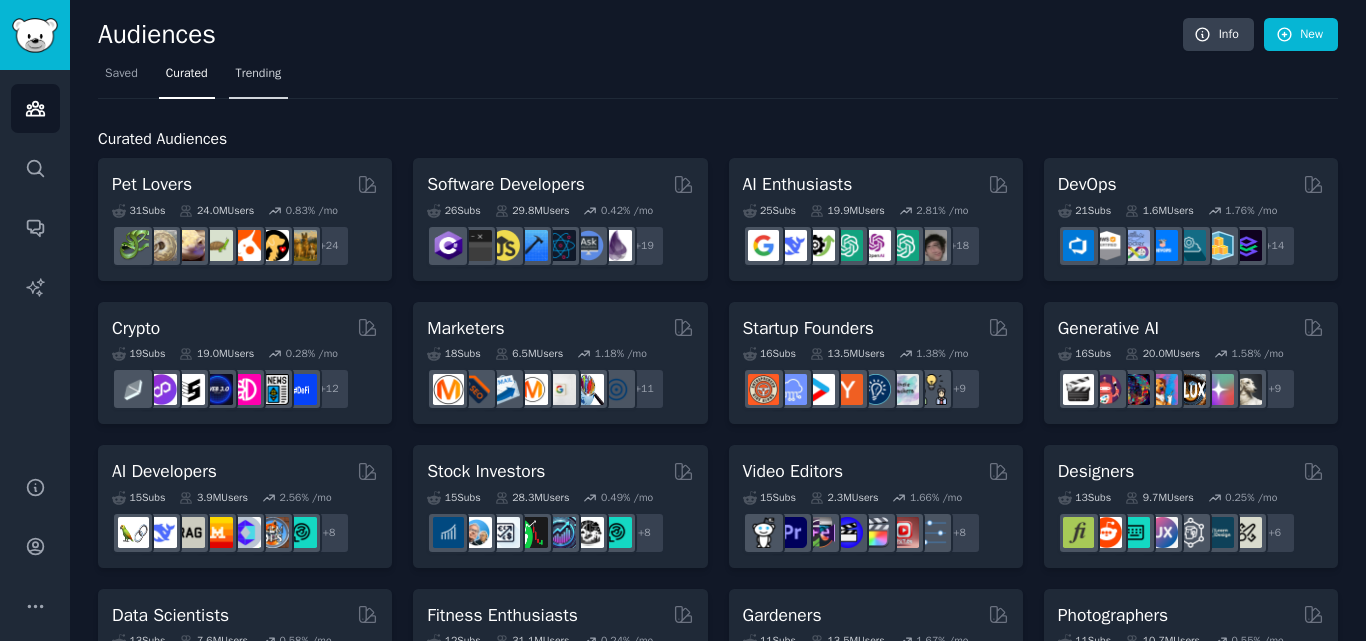 click on "Trending" at bounding box center [259, 78] 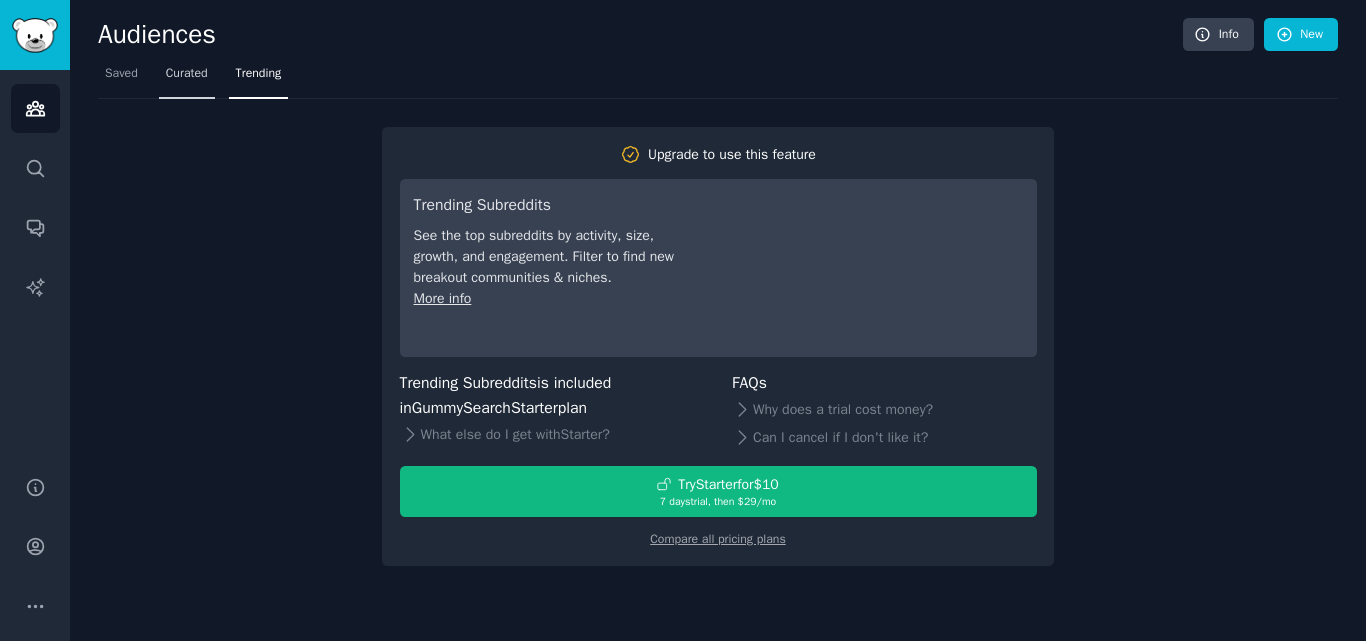 click on "Curated" at bounding box center [187, 78] 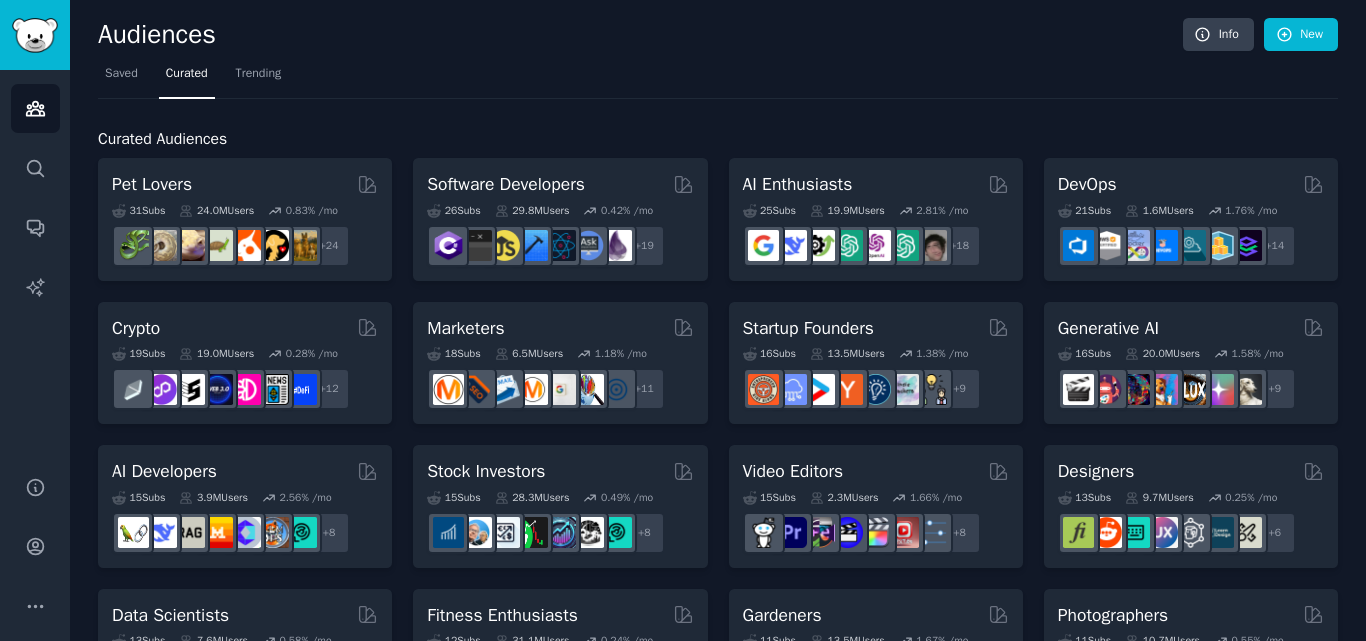 scroll, scrollTop: 480, scrollLeft: 0, axis: vertical 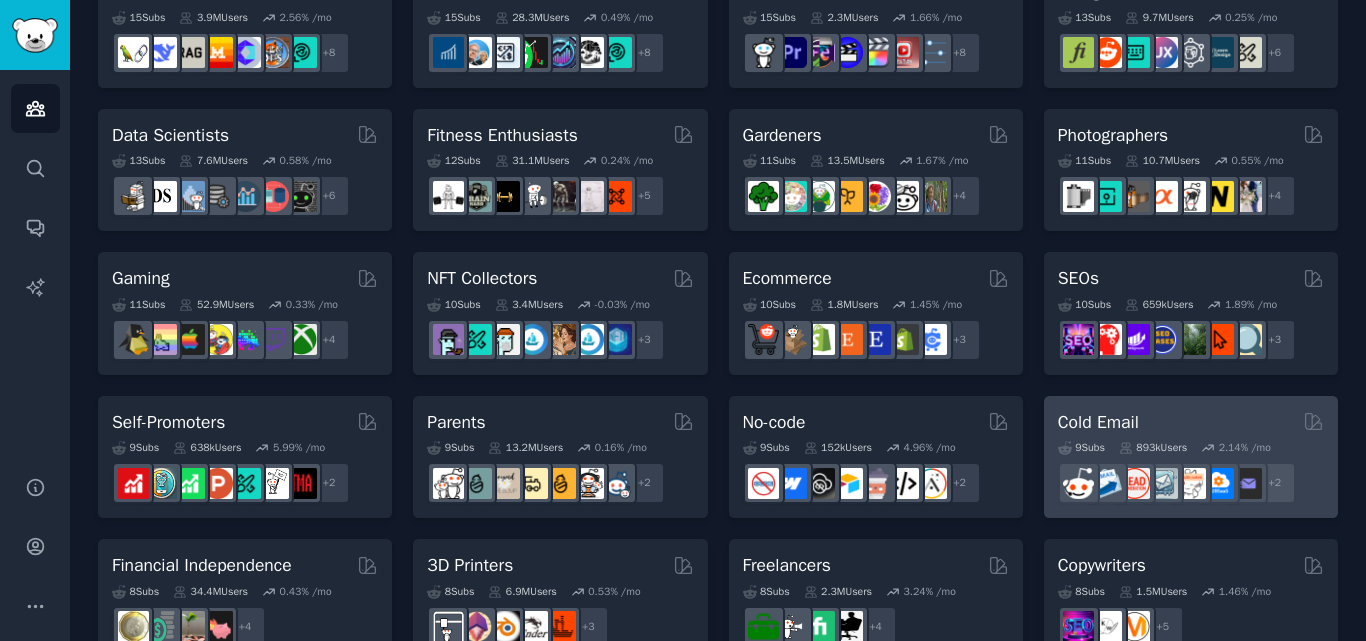 click on "Cold Email" at bounding box center [1098, 422] 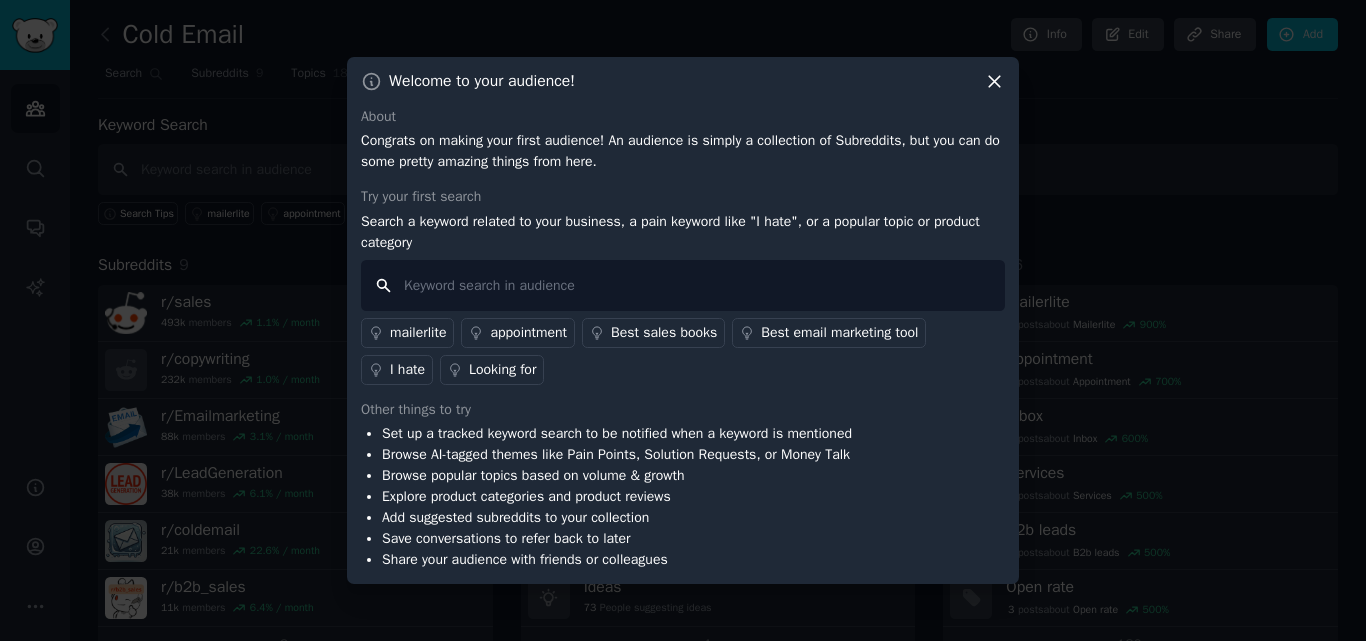 click at bounding box center [683, 285] 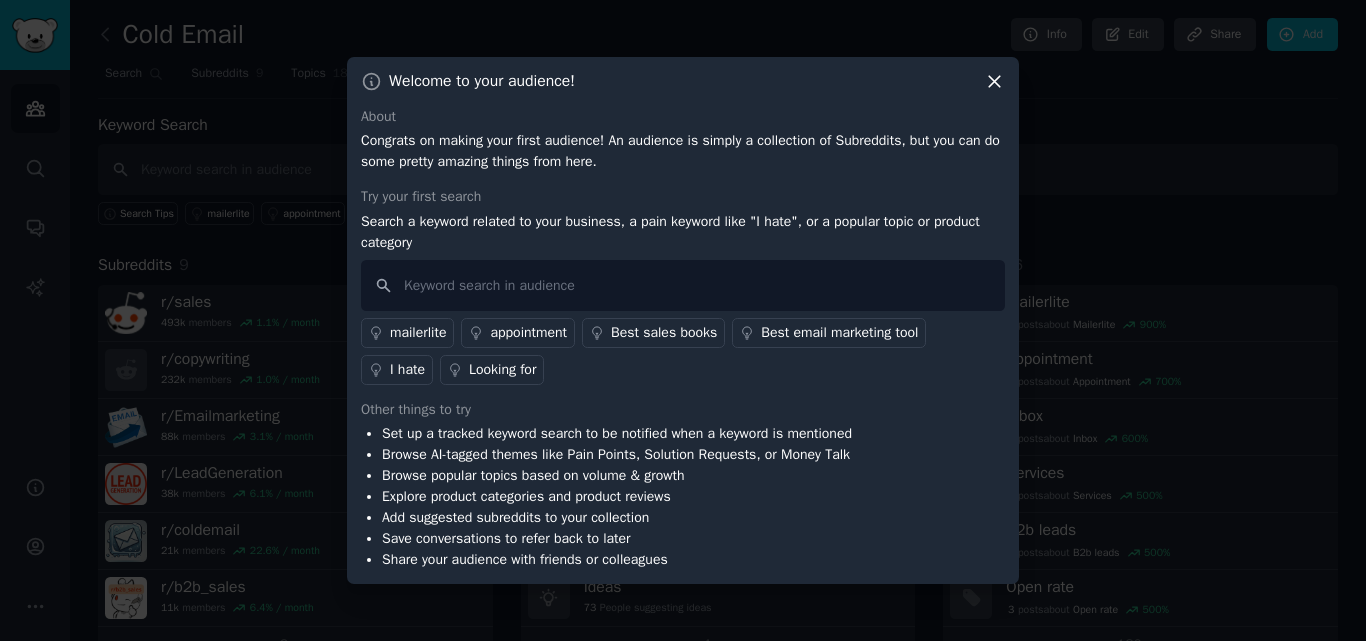 click on "Best email marketing tool" at bounding box center (829, 333) 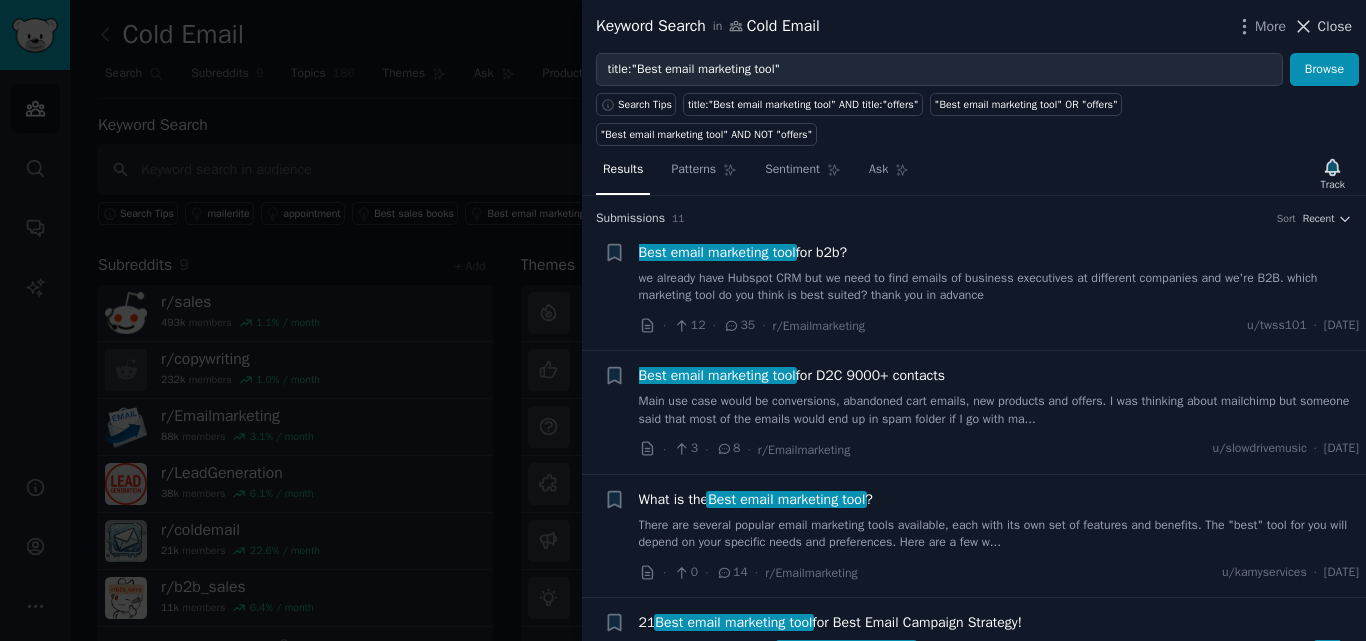 click on "Close" at bounding box center (1322, 26) 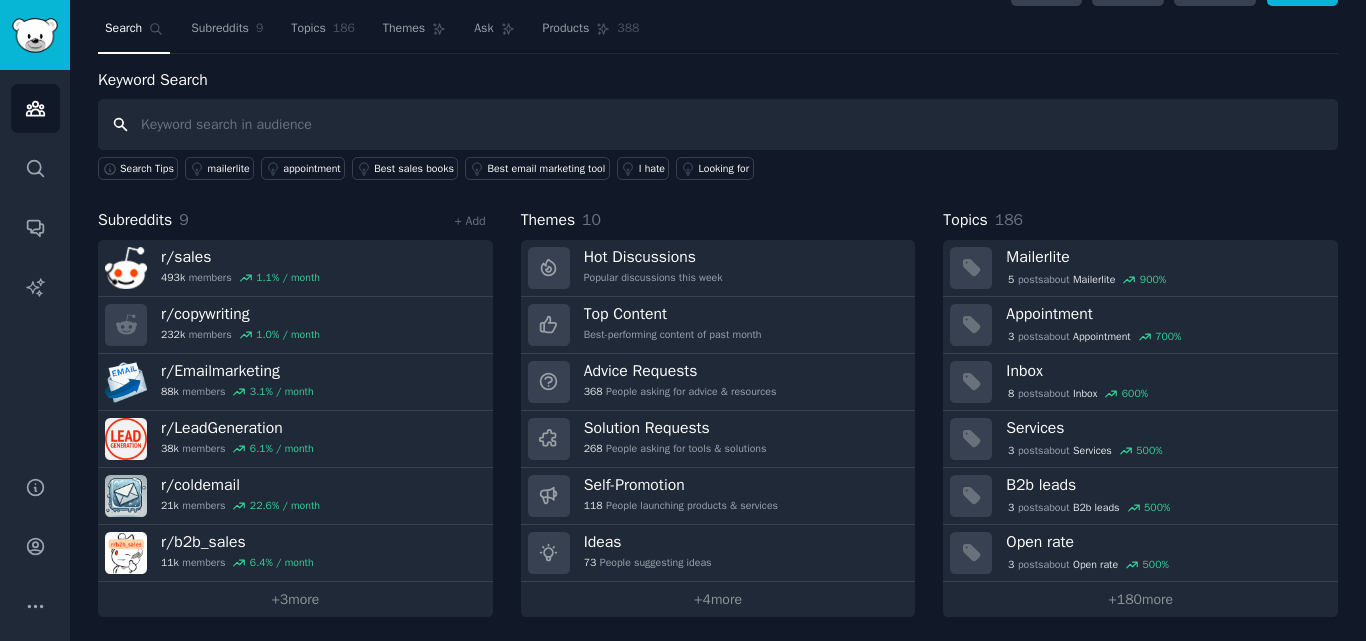 scroll, scrollTop: 49, scrollLeft: 0, axis: vertical 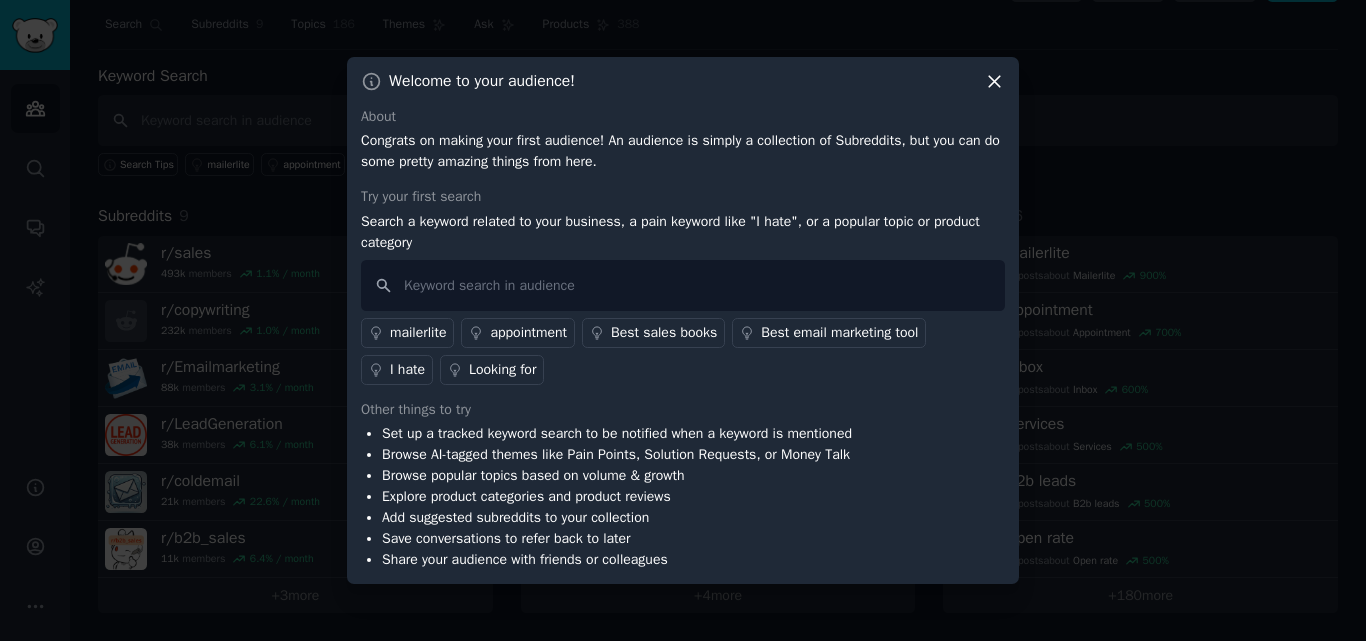 click 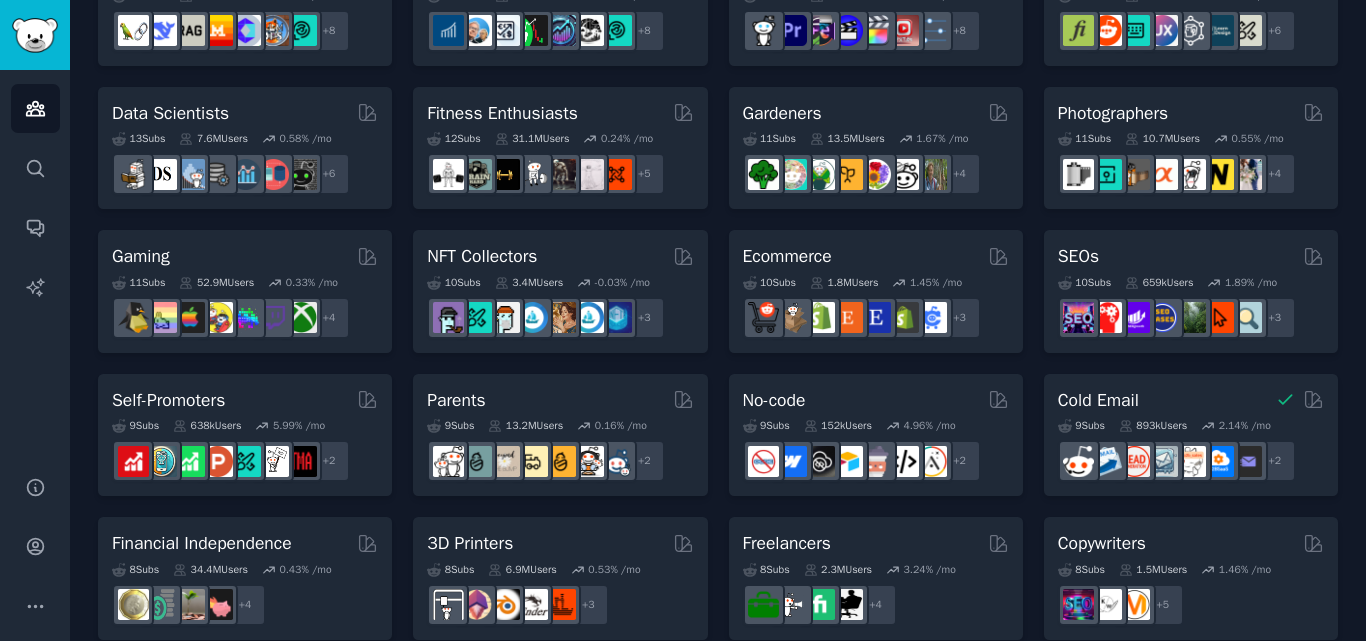 scroll, scrollTop: 0, scrollLeft: 0, axis: both 